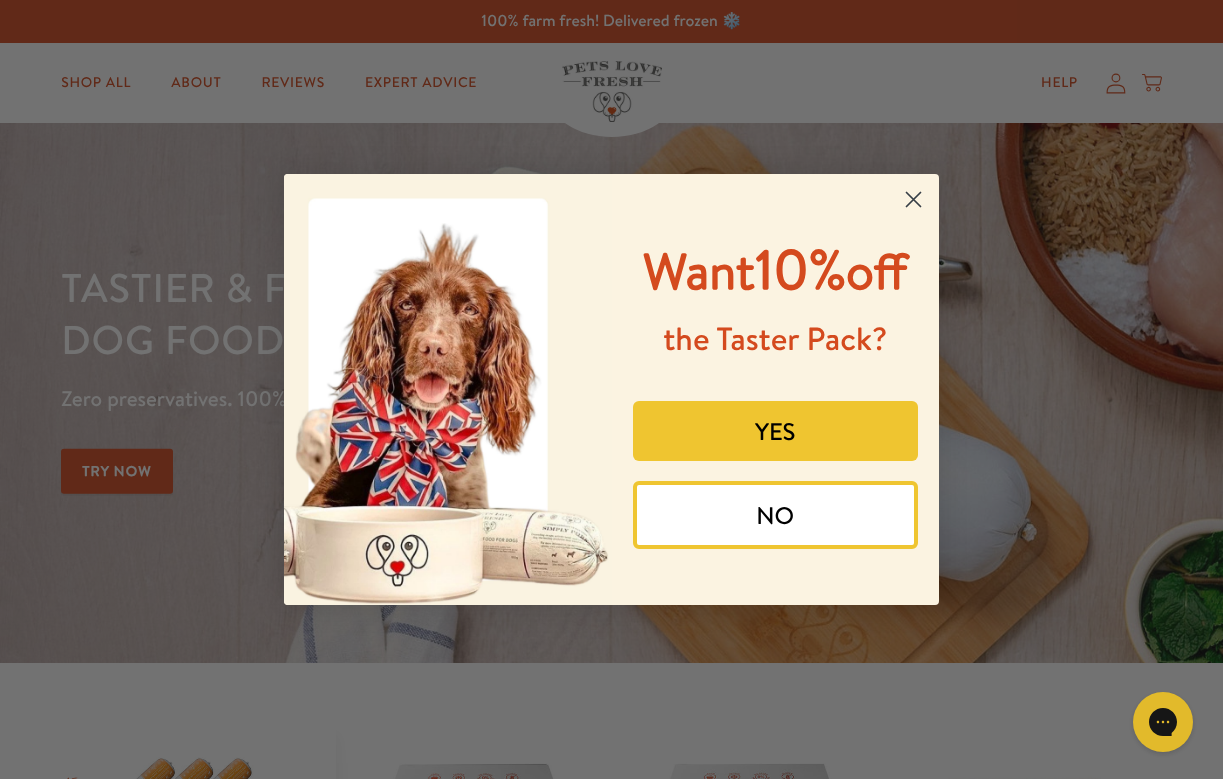 scroll, scrollTop: 0, scrollLeft: 0, axis: both 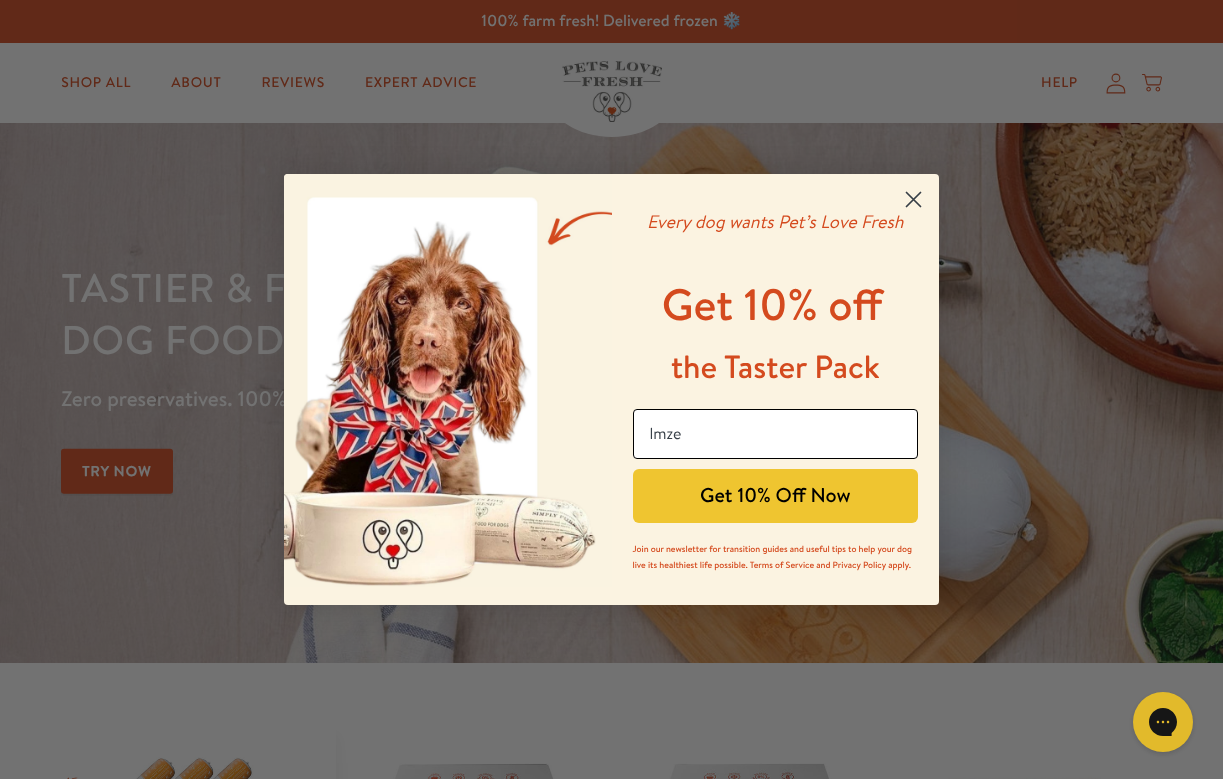 type on "[USERNAME]@[EXAMPLE.COM]" 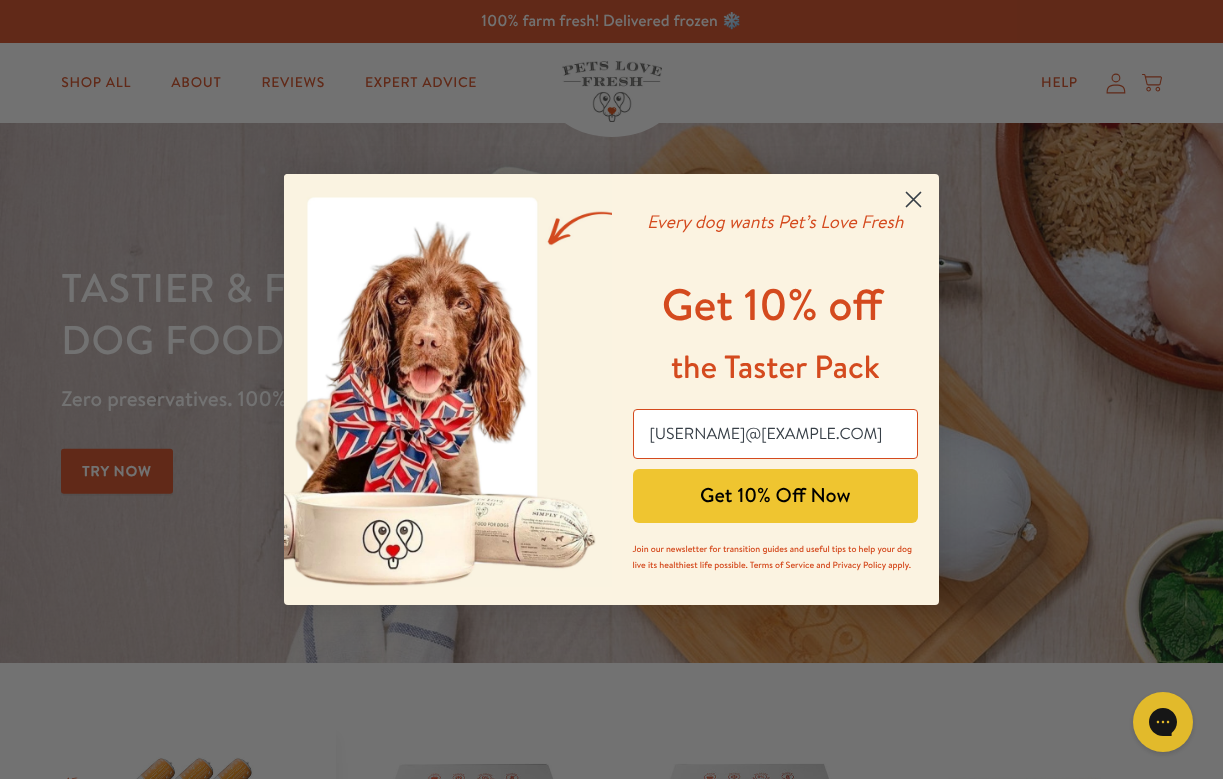 click on "Get 10% Off Now" at bounding box center (776, 496) 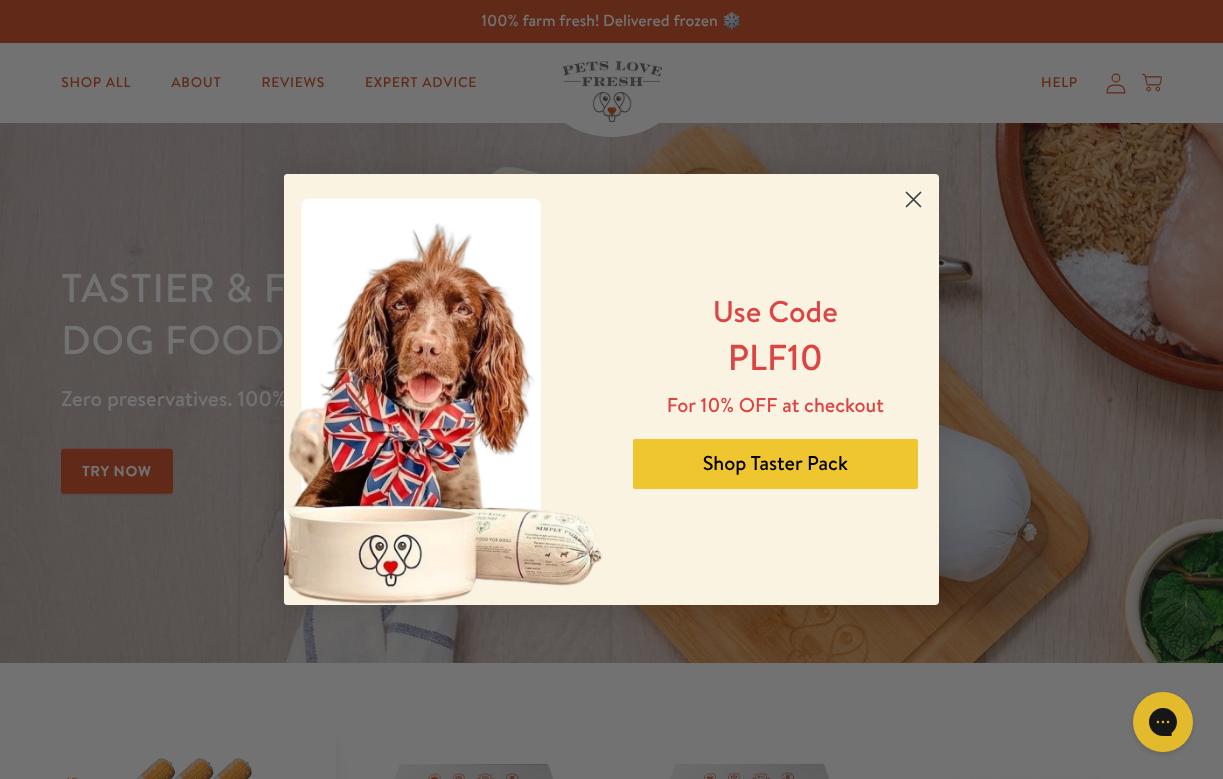 click on "Shop Taster Pack" at bounding box center (776, 464) 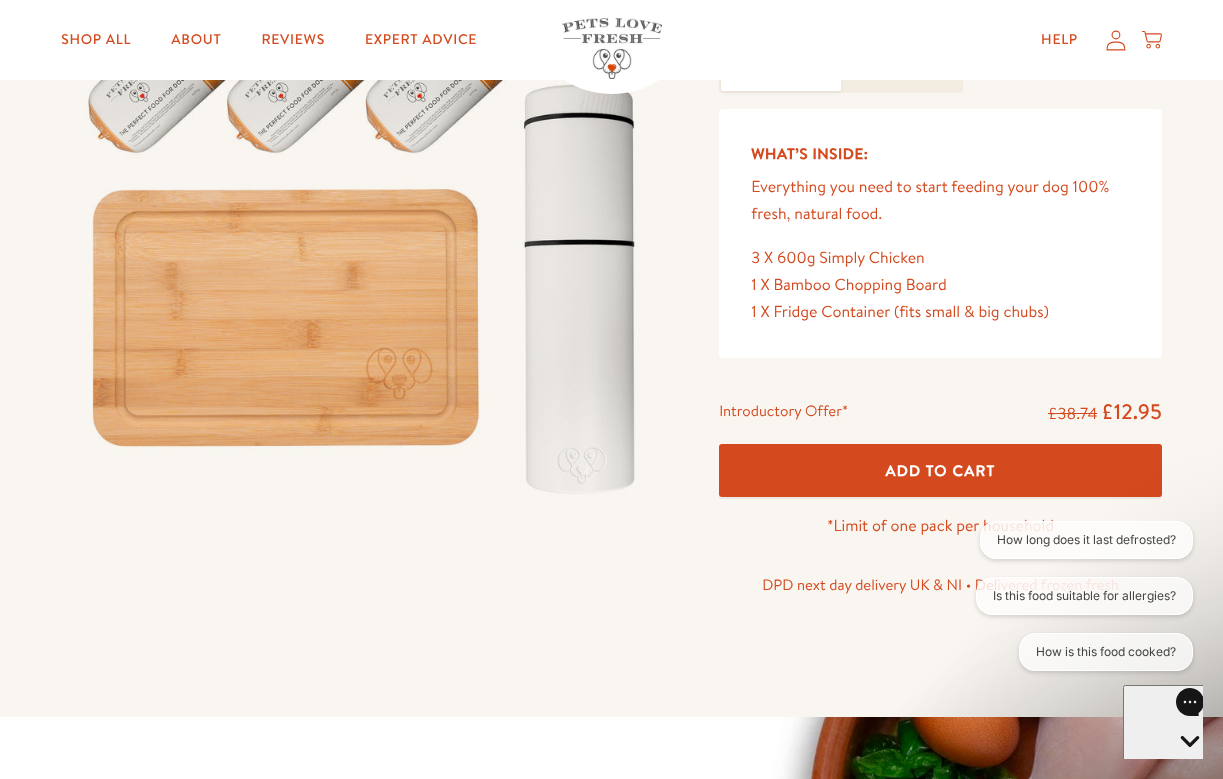 scroll, scrollTop: 322, scrollLeft: 0, axis: vertical 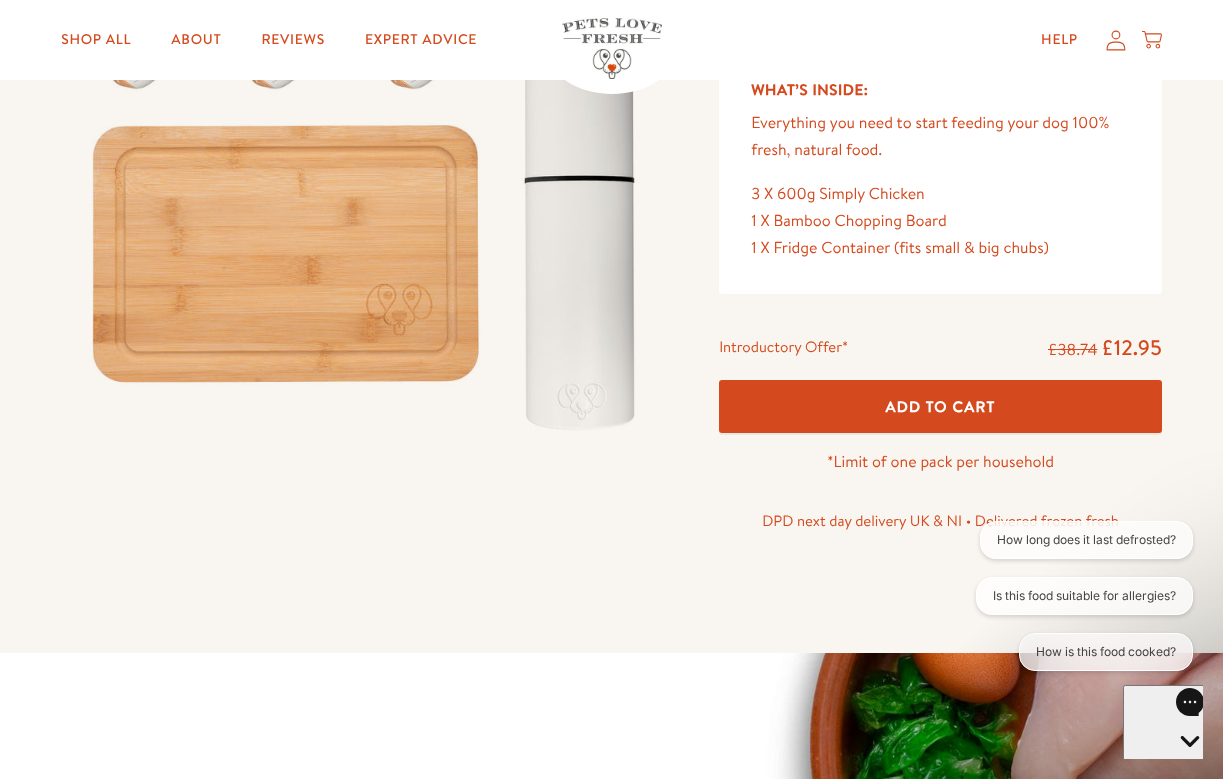 click on "Add To Cart" at bounding box center [940, 406] 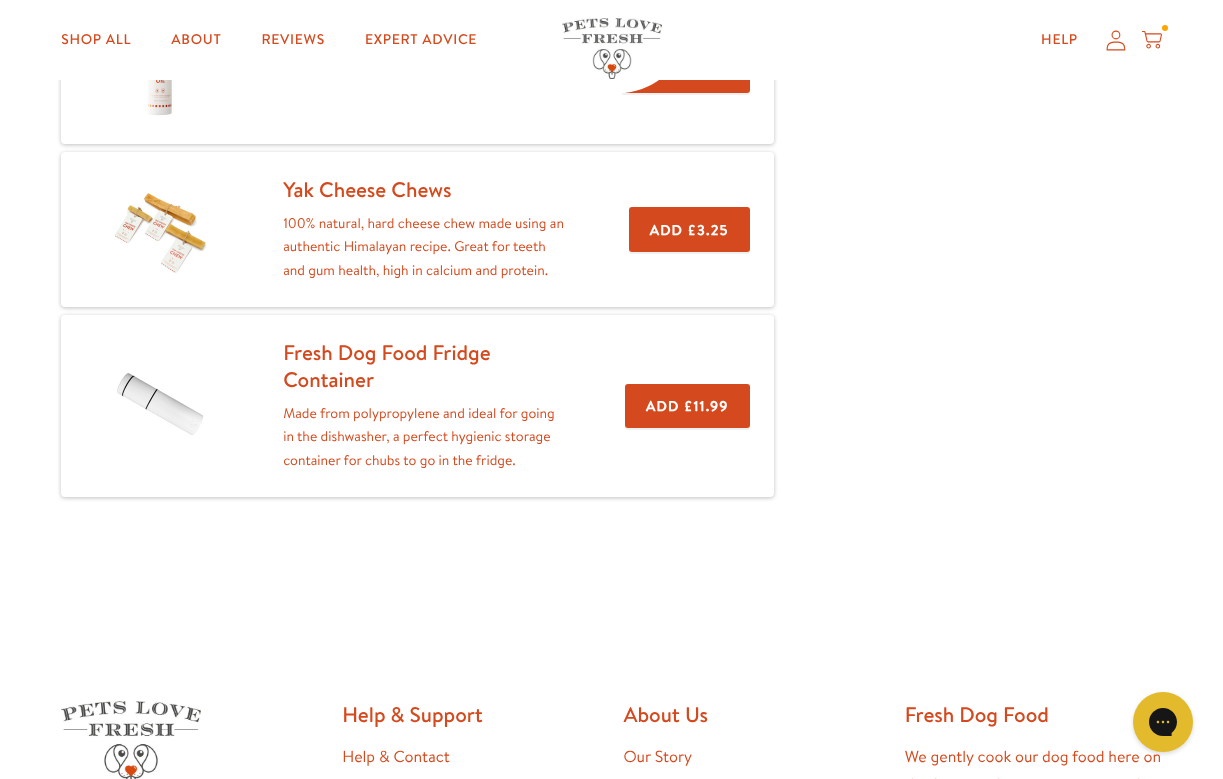 scroll, scrollTop: 0, scrollLeft: 0, axis: both 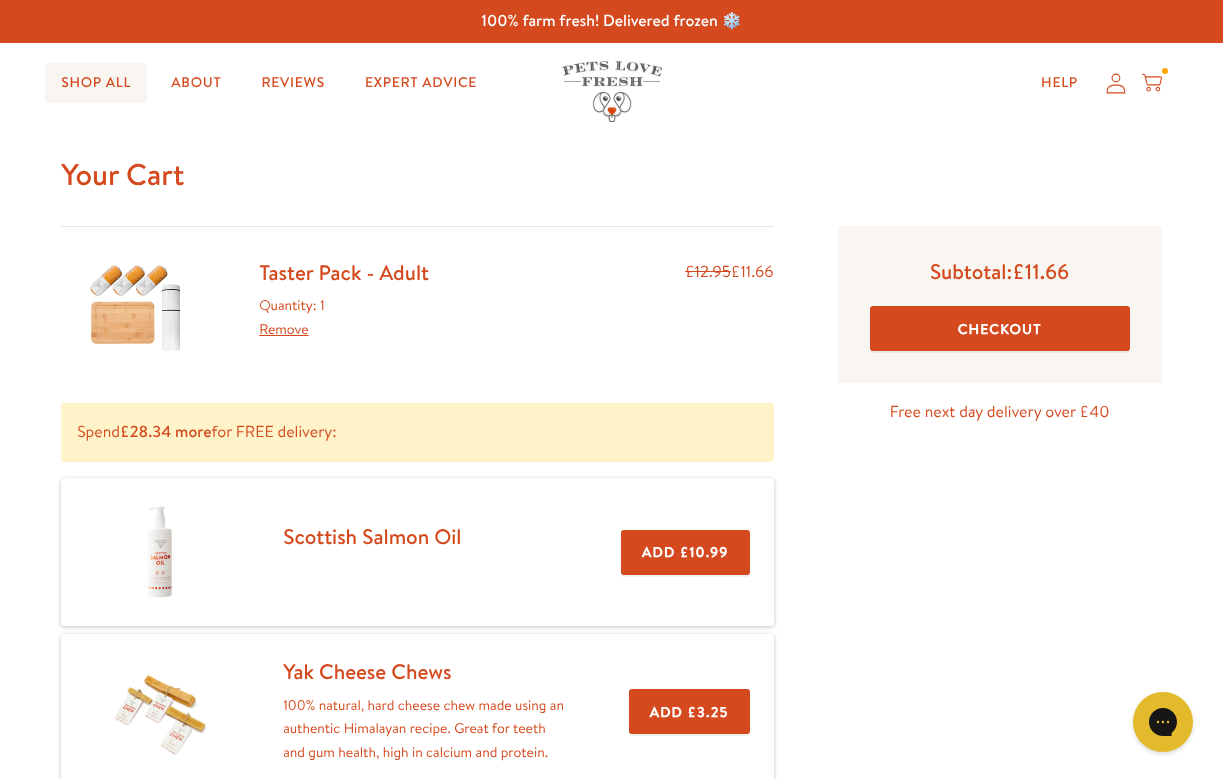 click on "Shop All" at bounding box center (96, 83) 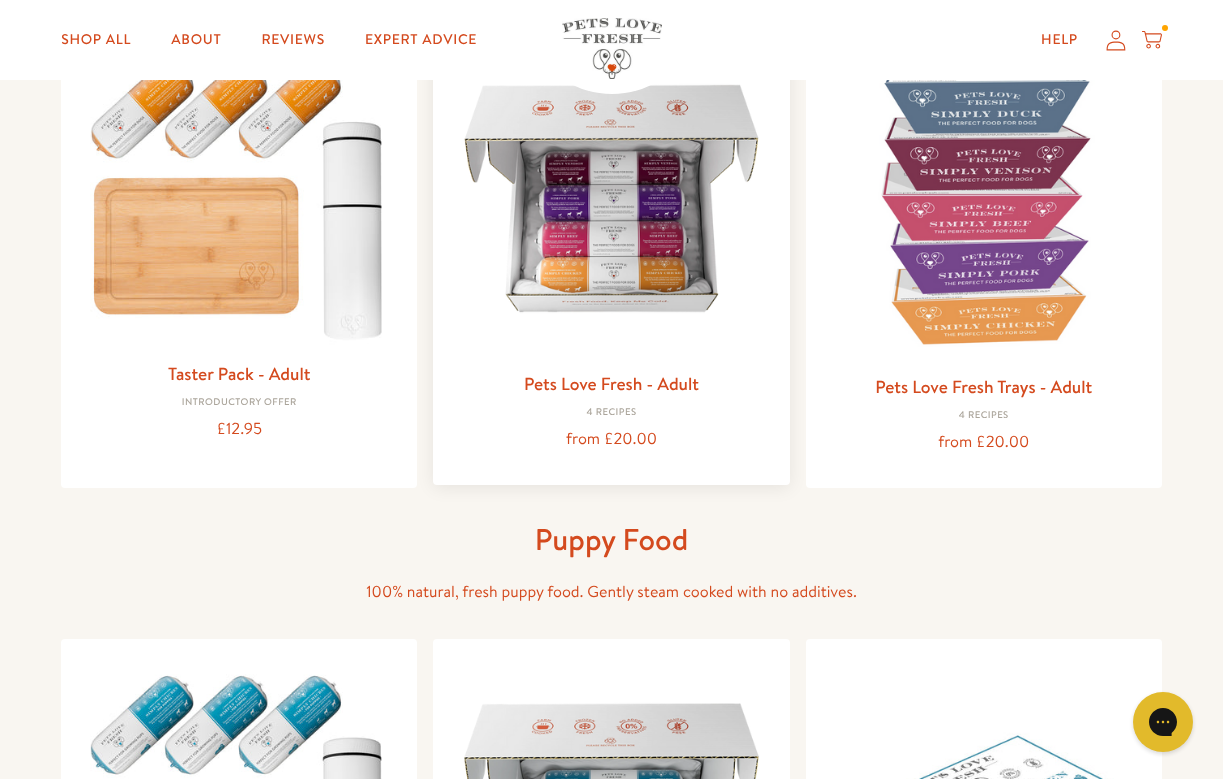 scroll, scrollTop: 49, scrollLeft: 0, axis: vertical 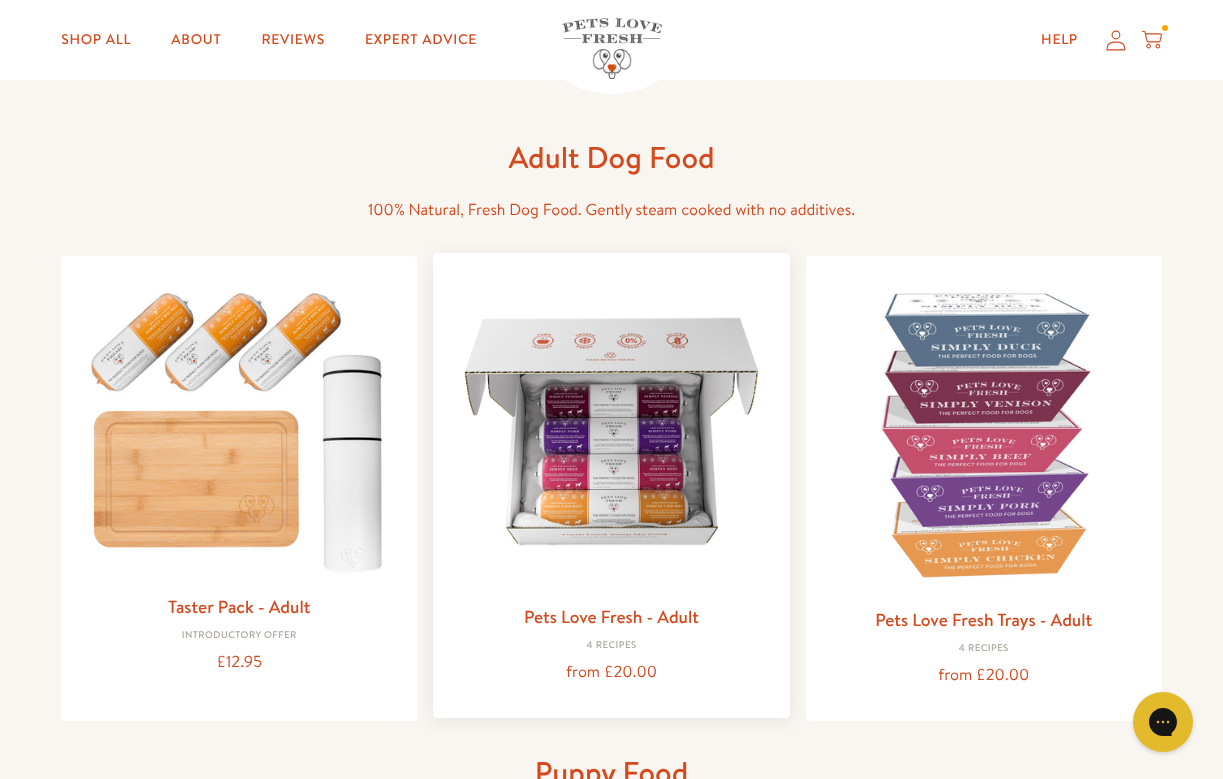 click at bounding box center (611, 431) 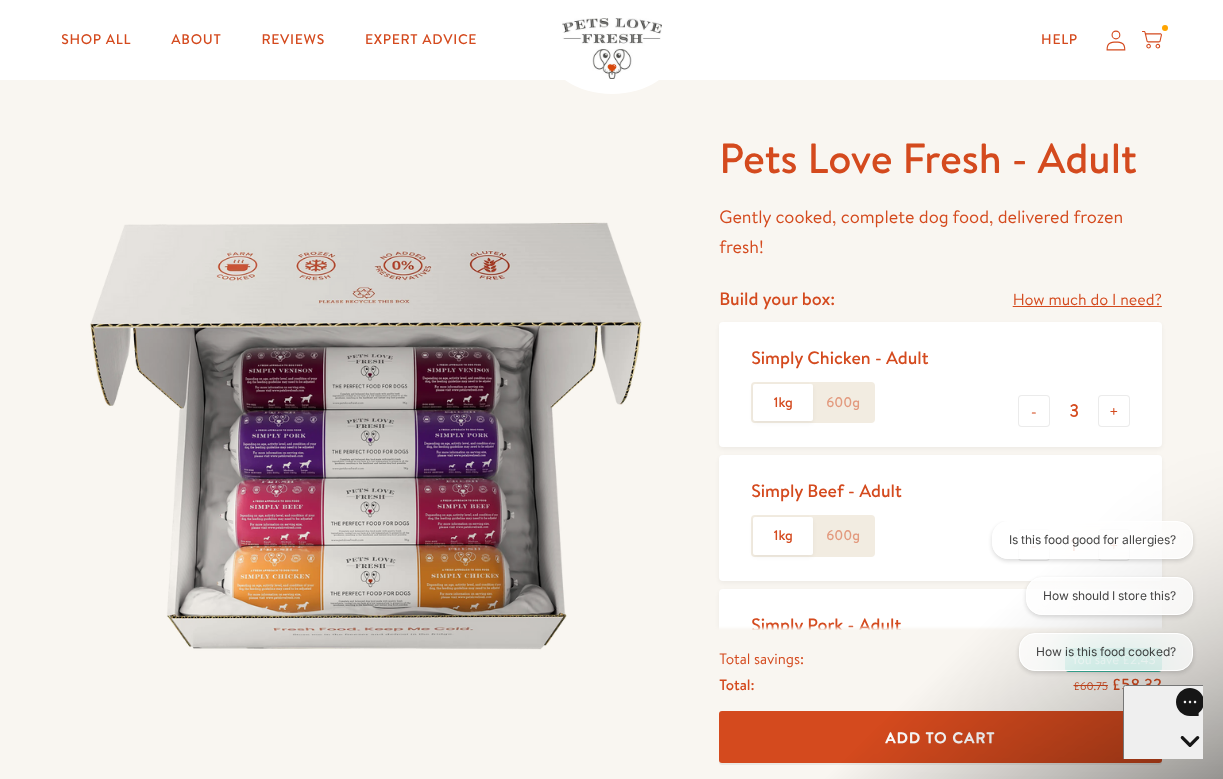 scroll, scrollTop: 0, scrollLeft: 0, axis: both 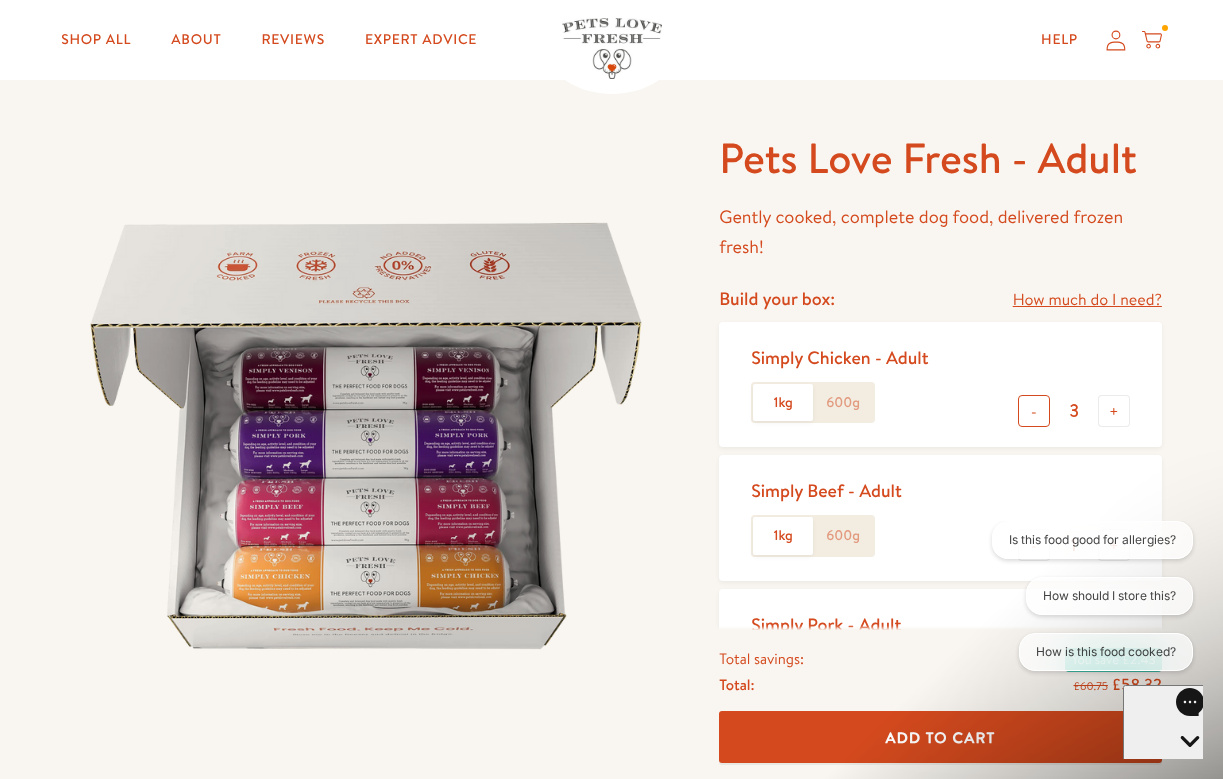 click on "-" at bounding box center [1034, 411] 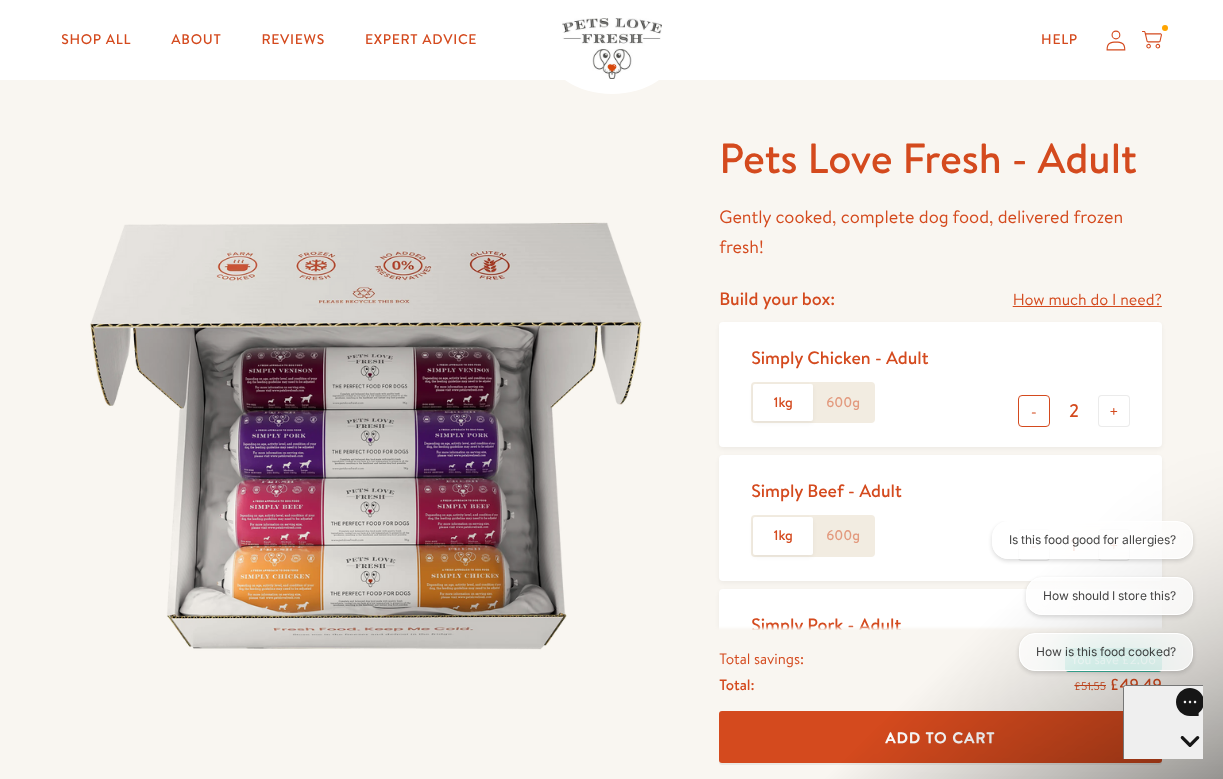 click on "-" at bounding box center (1034, 411) 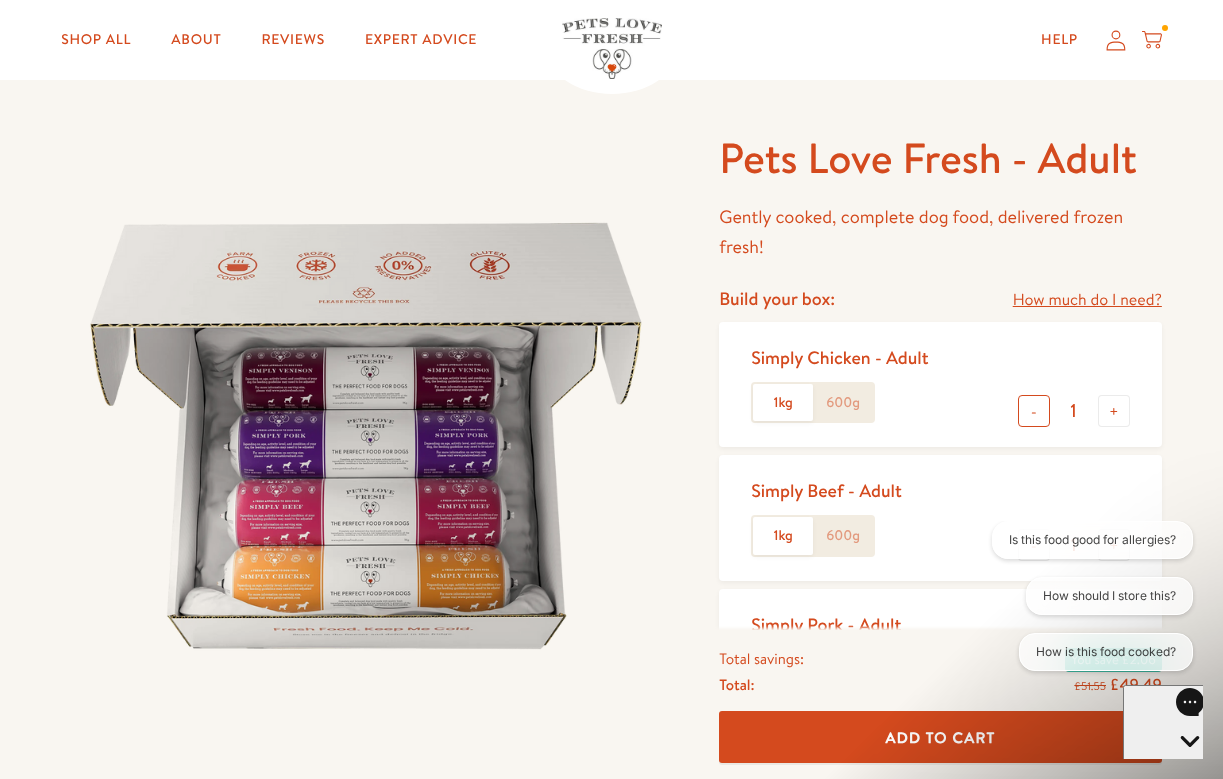 click on "-" at bounding box center (1034, 411) 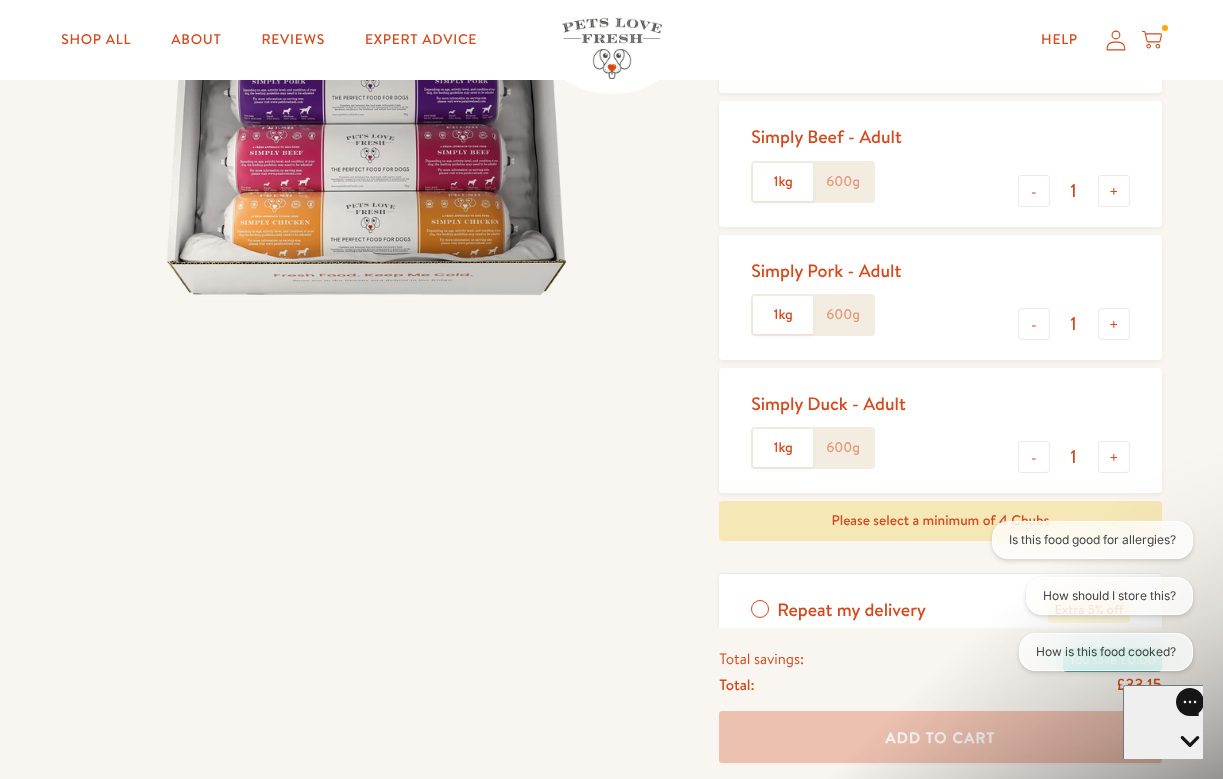 scroll, scrollTop: 411, scrollLeft: 0, axis: vertical 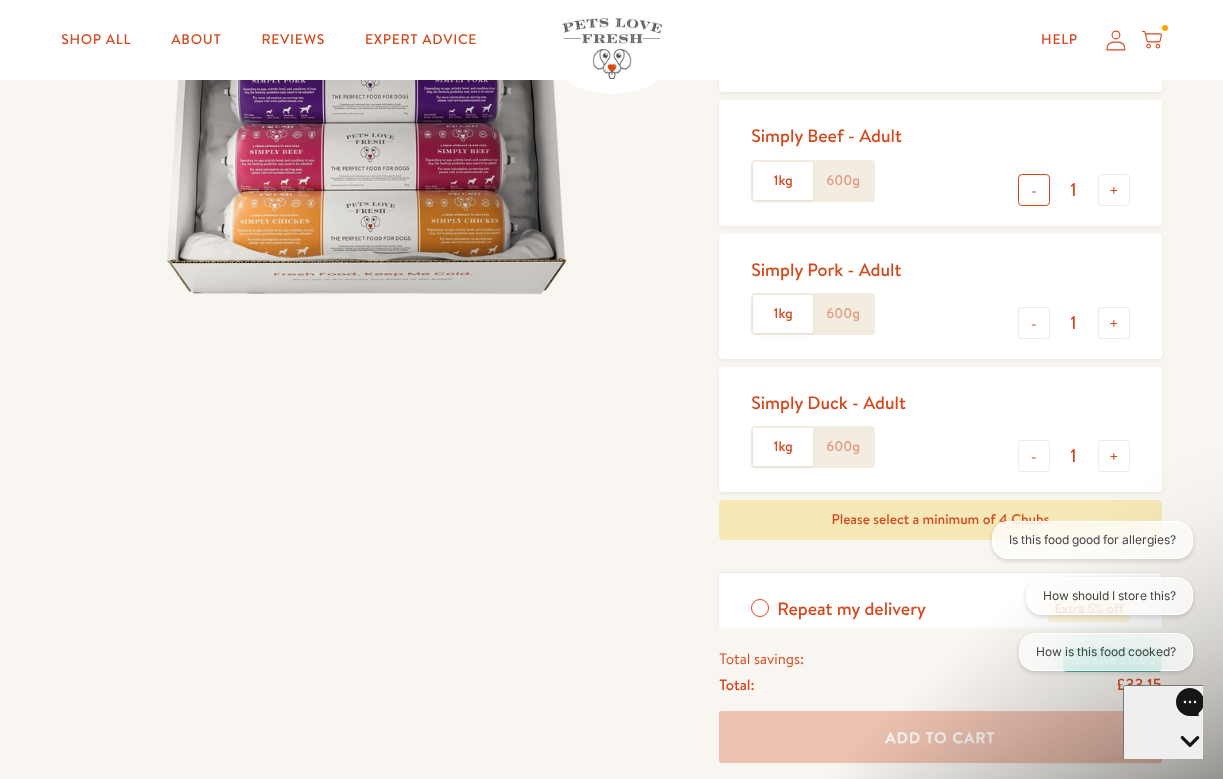 click on "-" at bounding box center (1034, 190) 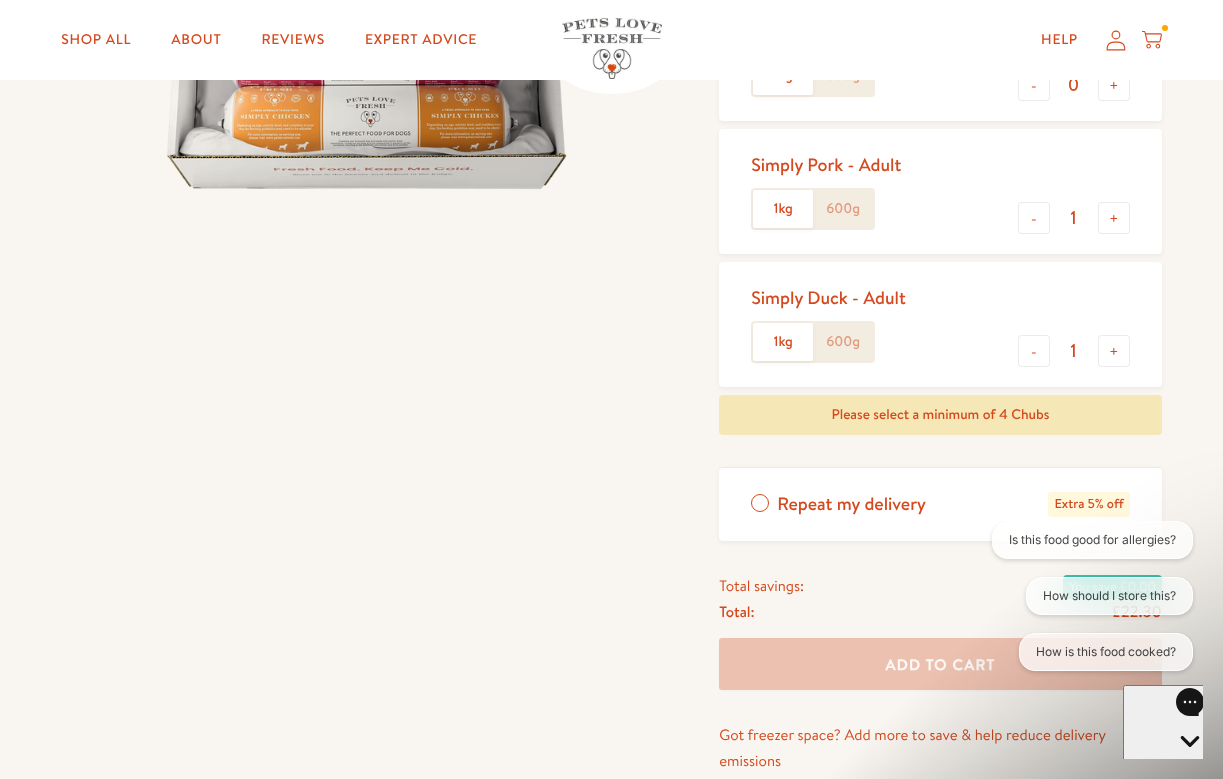 scroll, scrollTop: 470, scrollLeft: 0, axis: vertical 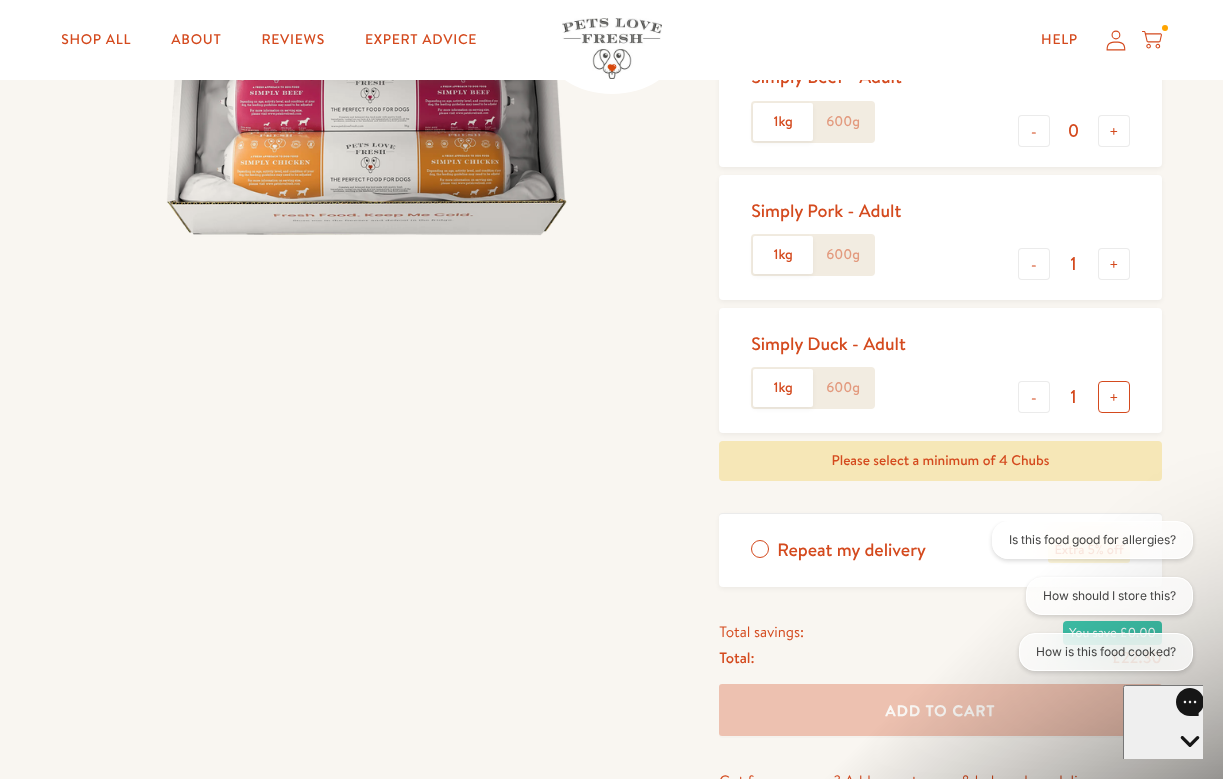 click on "+" at bounding box center [1114, 397] 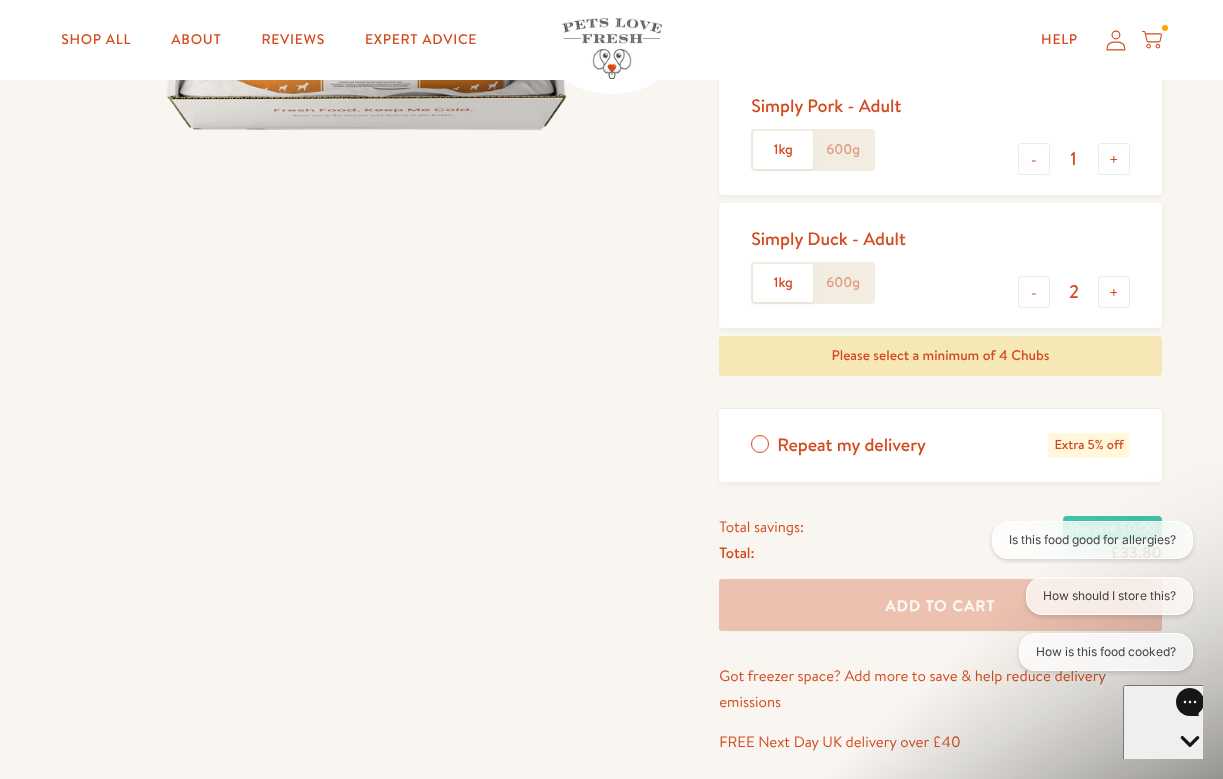 scroll, scrollTop: 563, scrollLeft: 0, axis: vertical 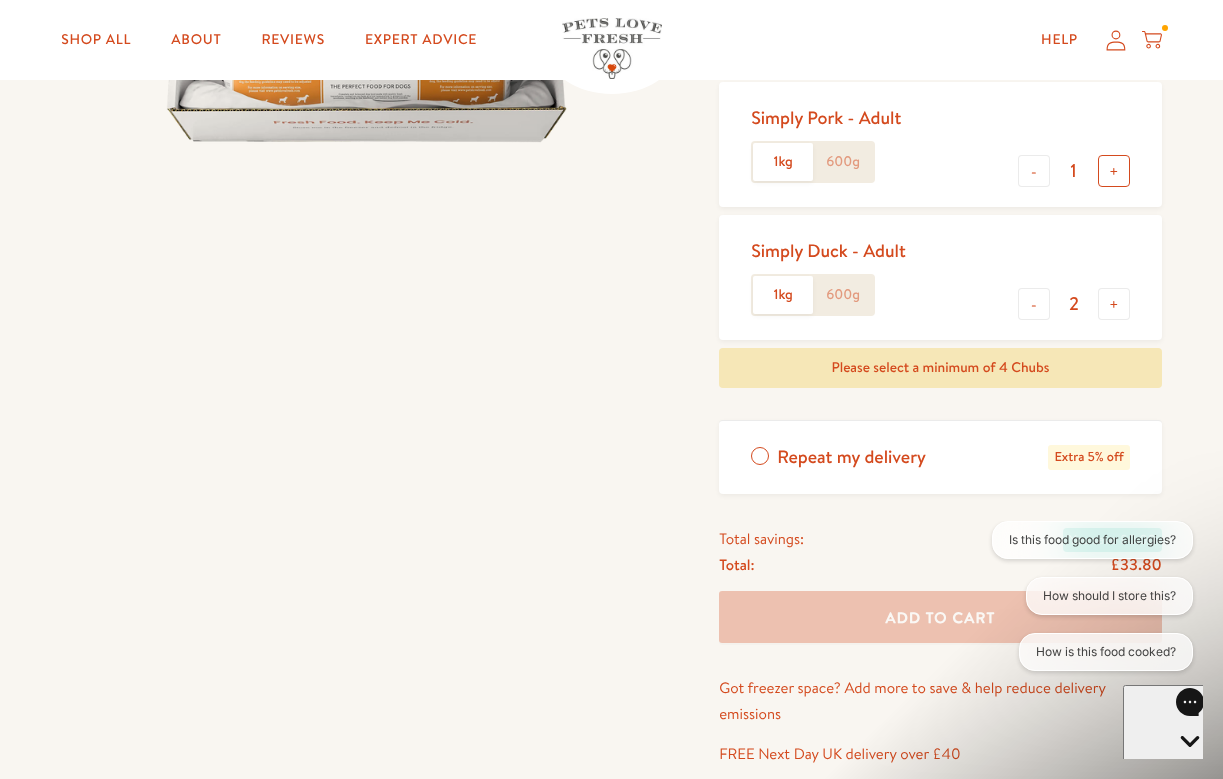 click on "+" at bounding box center (1114, 171) 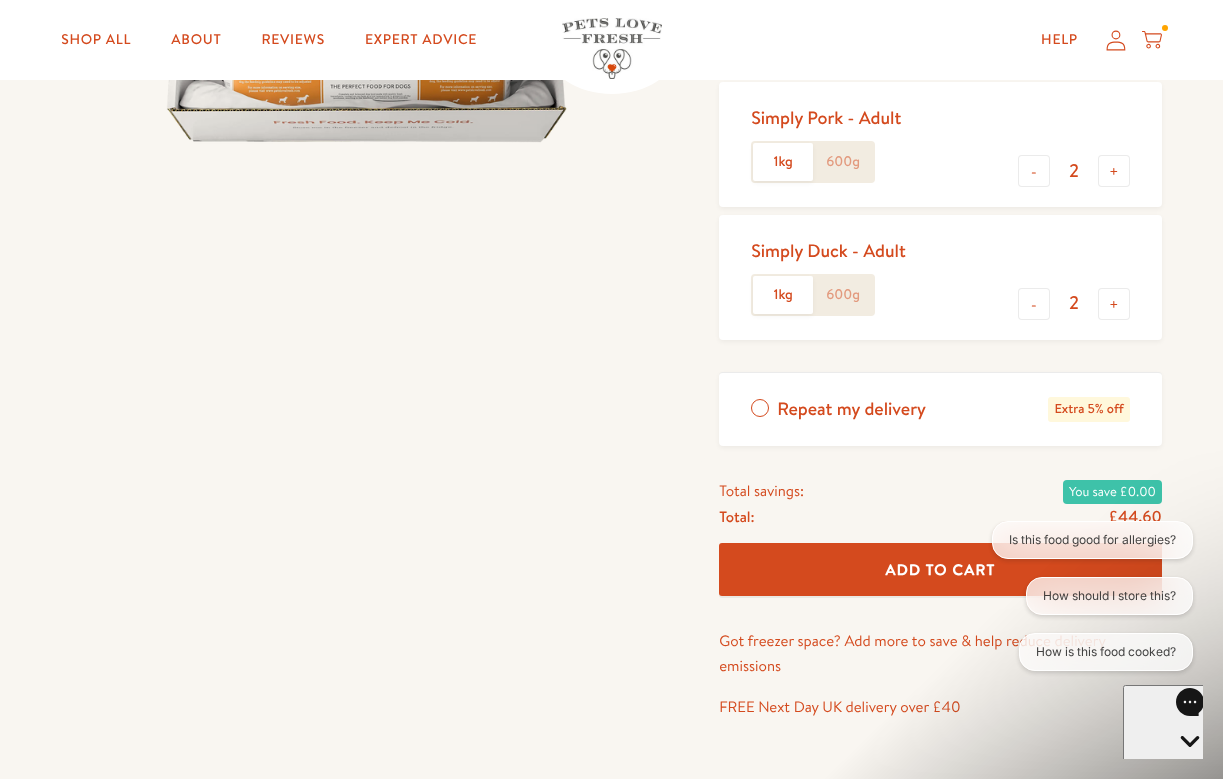 scroll, scrollTop: 1, scrollLeft: 0, axis: vertical 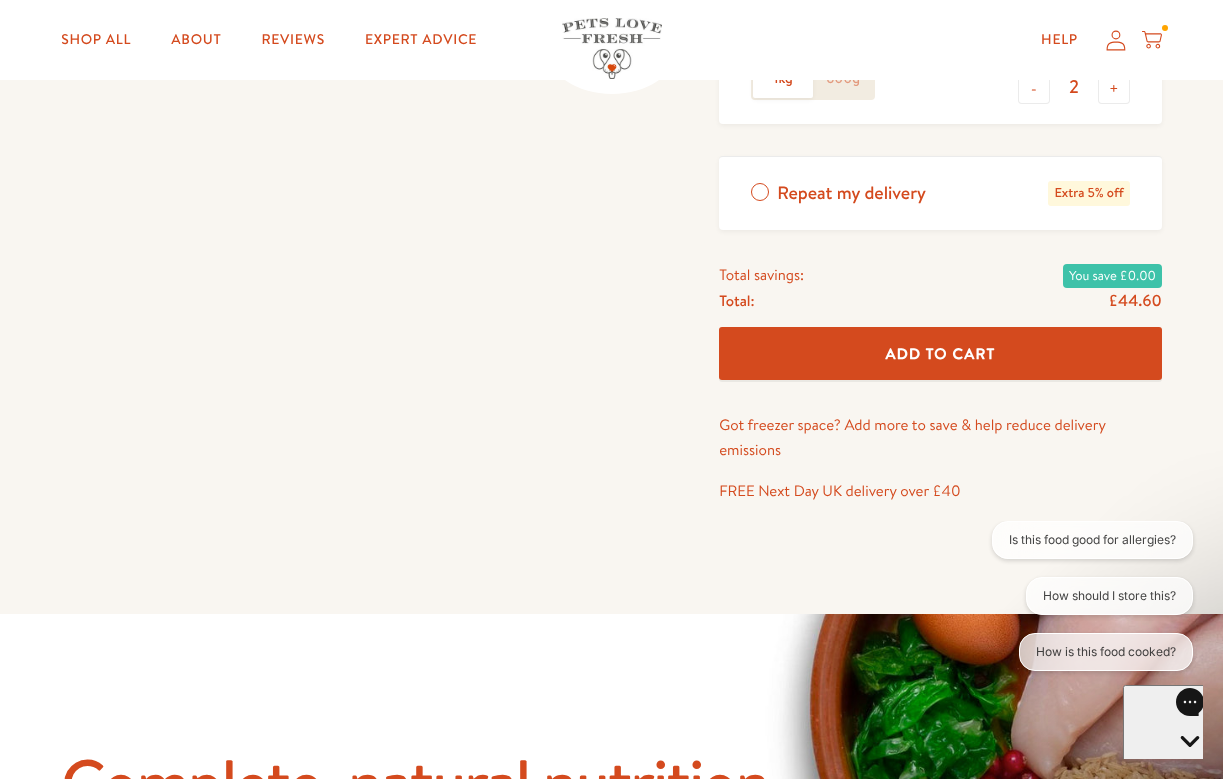 click on "Add To Cart" at bounding box center [940, 353] 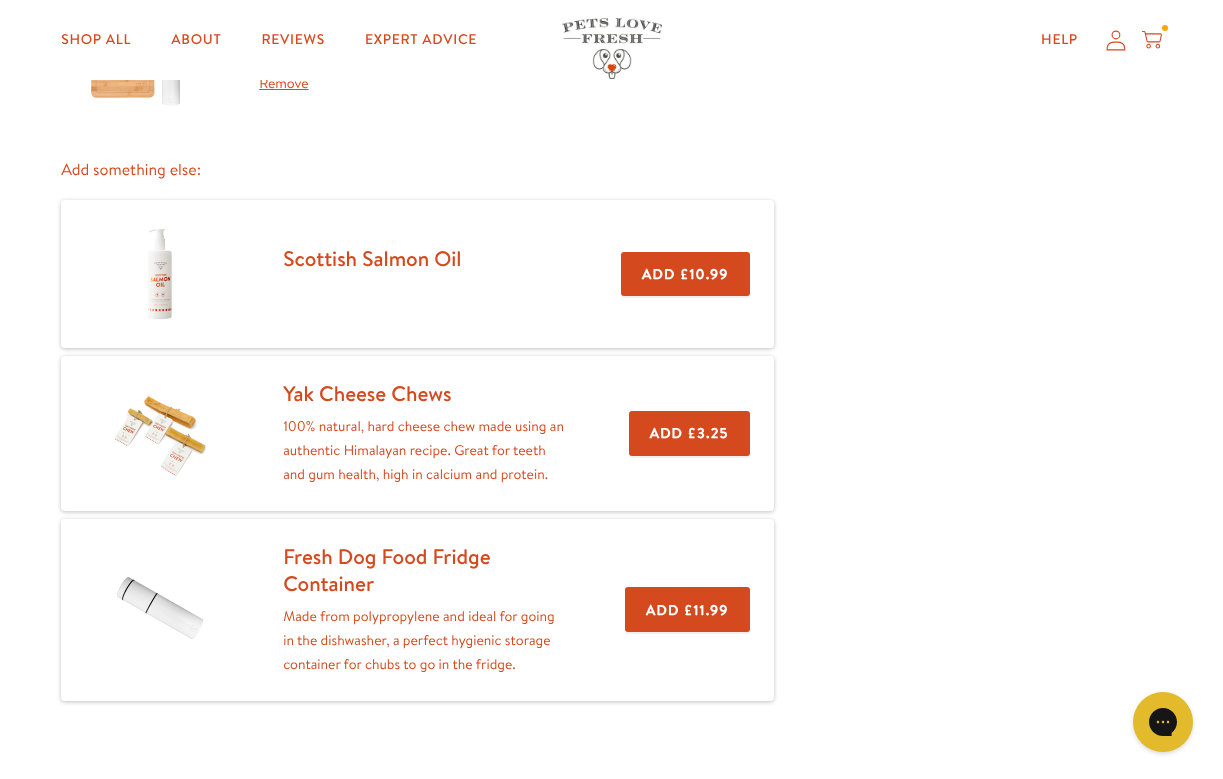 scroll, scrollTop: 796, scrollLeft: 0, axis: vertical 